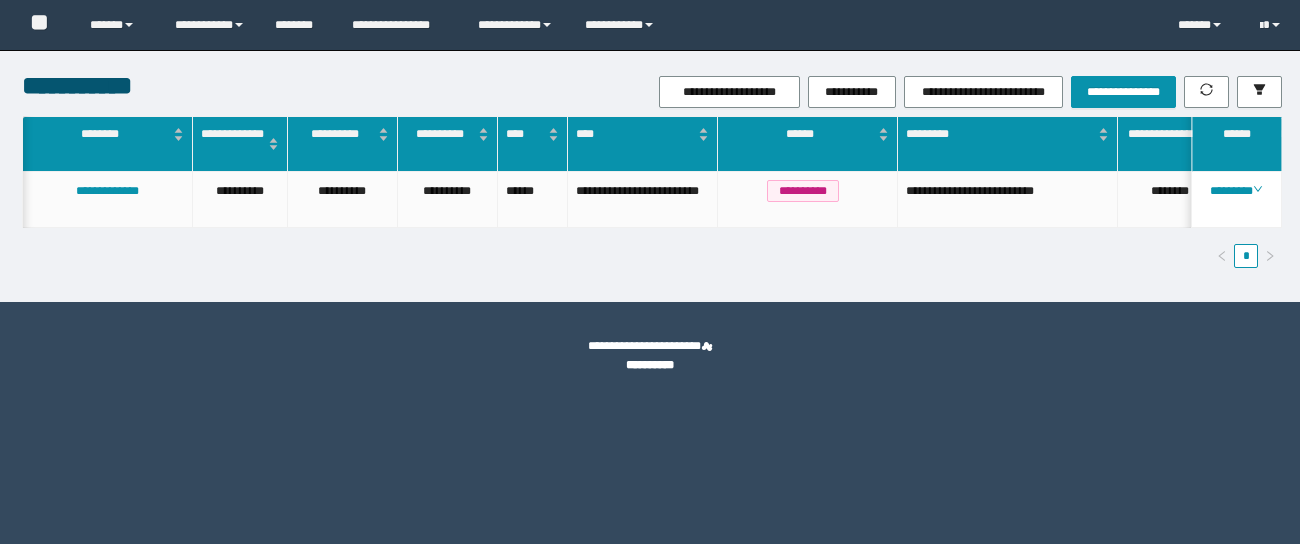 scroll, scrollTop: 0, scrollLeft: 0, axis: both 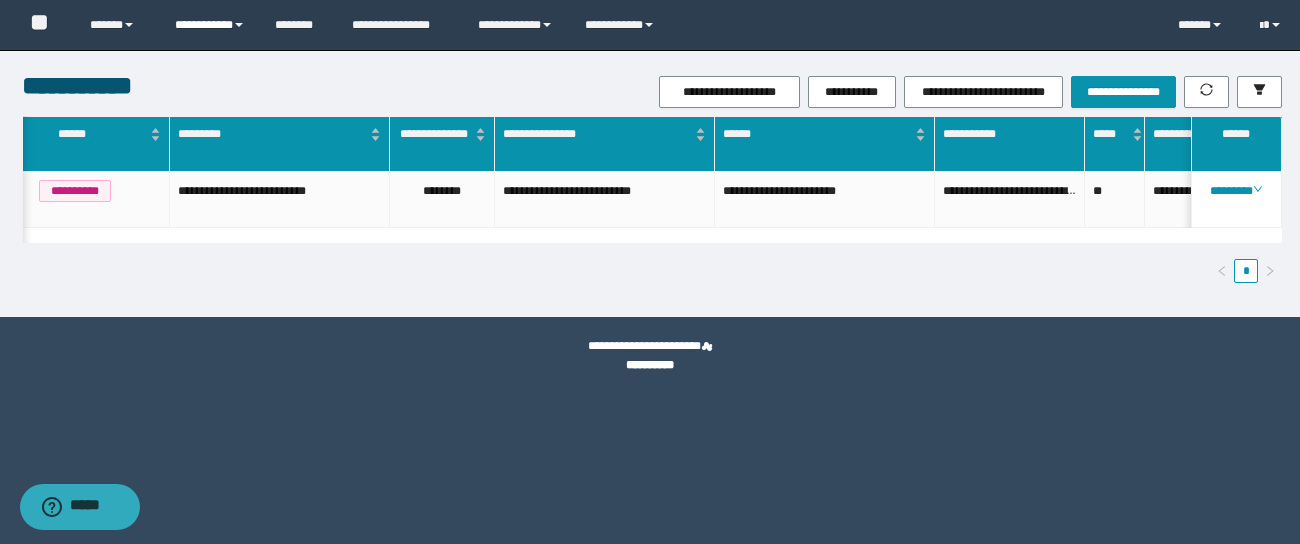 click on "**********" at bounding box center [210, 25] 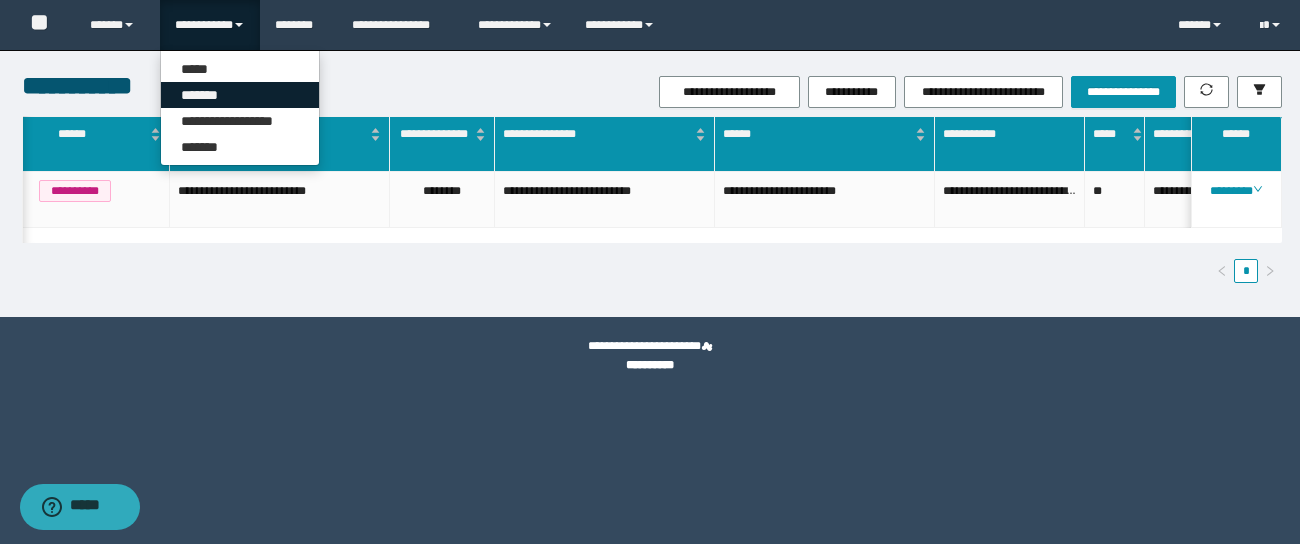 click on "*******" at bounding box center (240, 95) 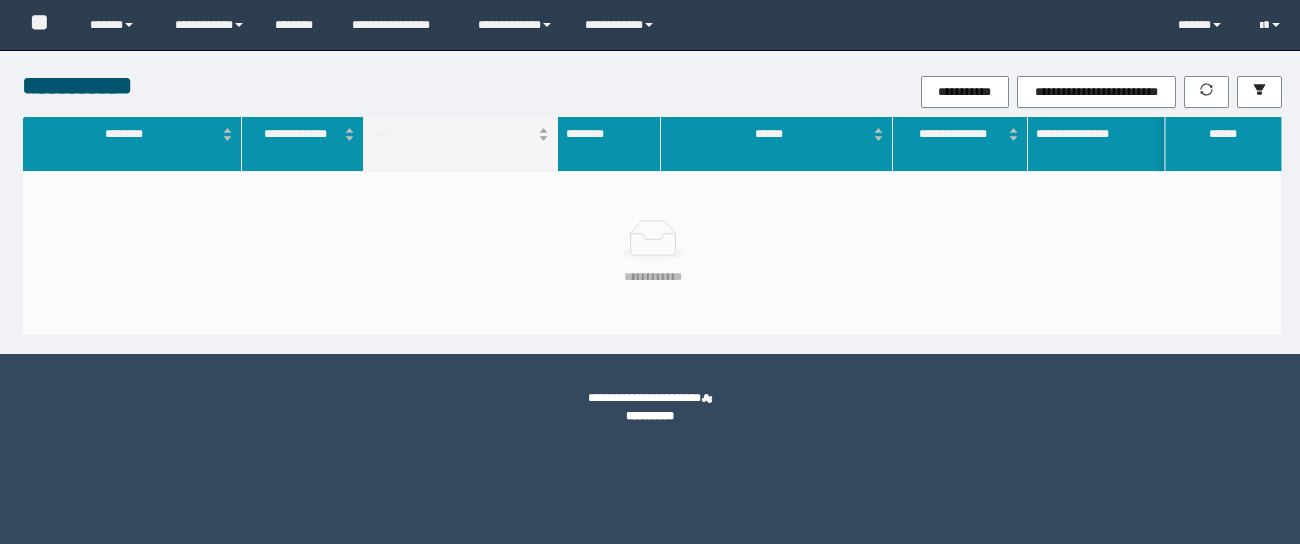 scroll, scrollTop: 0, scrollLeft: 0, axis: both 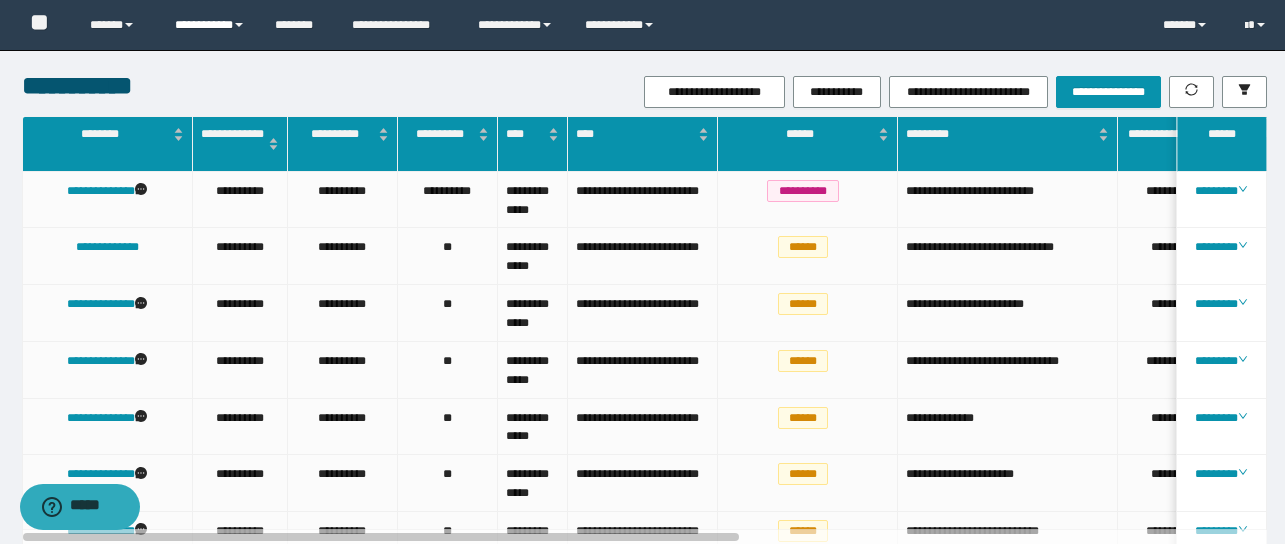 click on "**********" at bounding box center (210, 25) 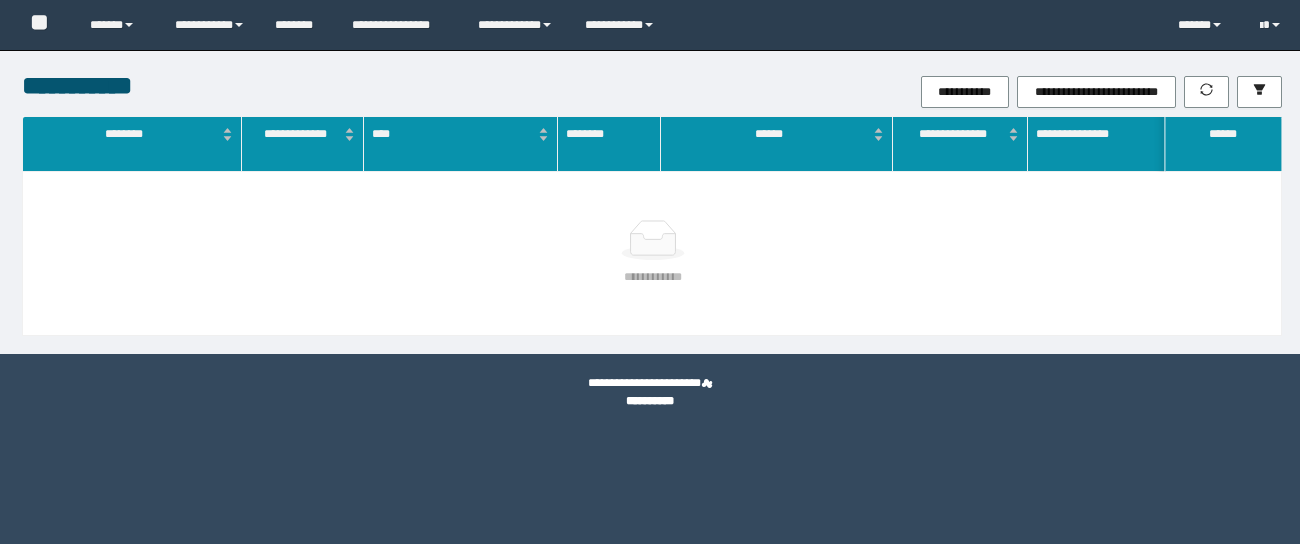 scroll, scrollTop: 0, scrollLeft: 0, axis: both 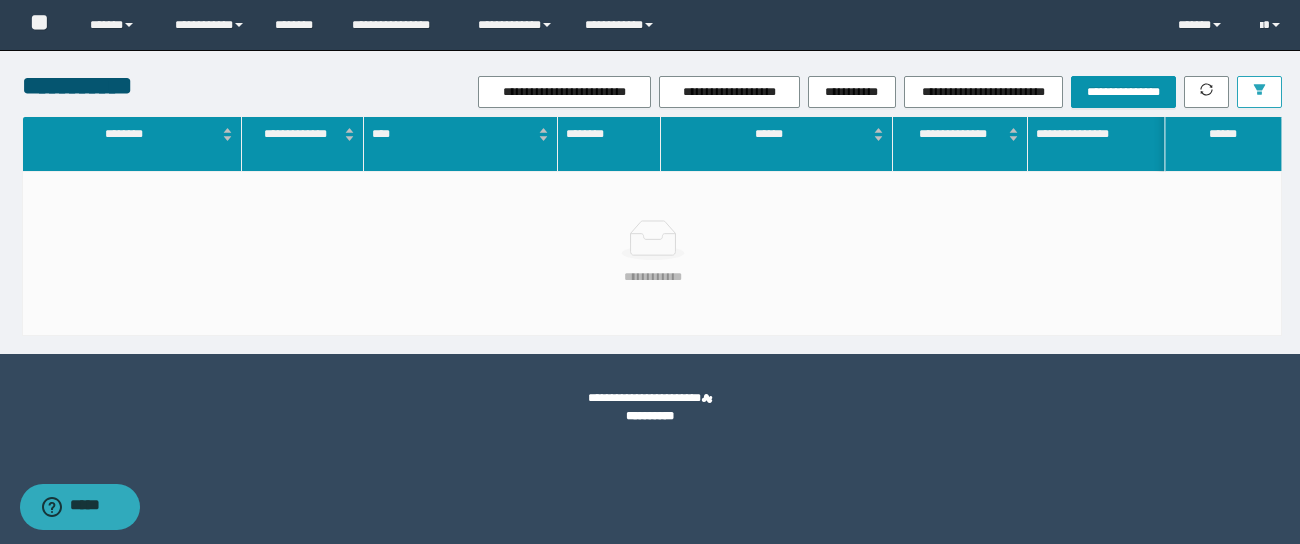 click at bounding box center (1259, 92) 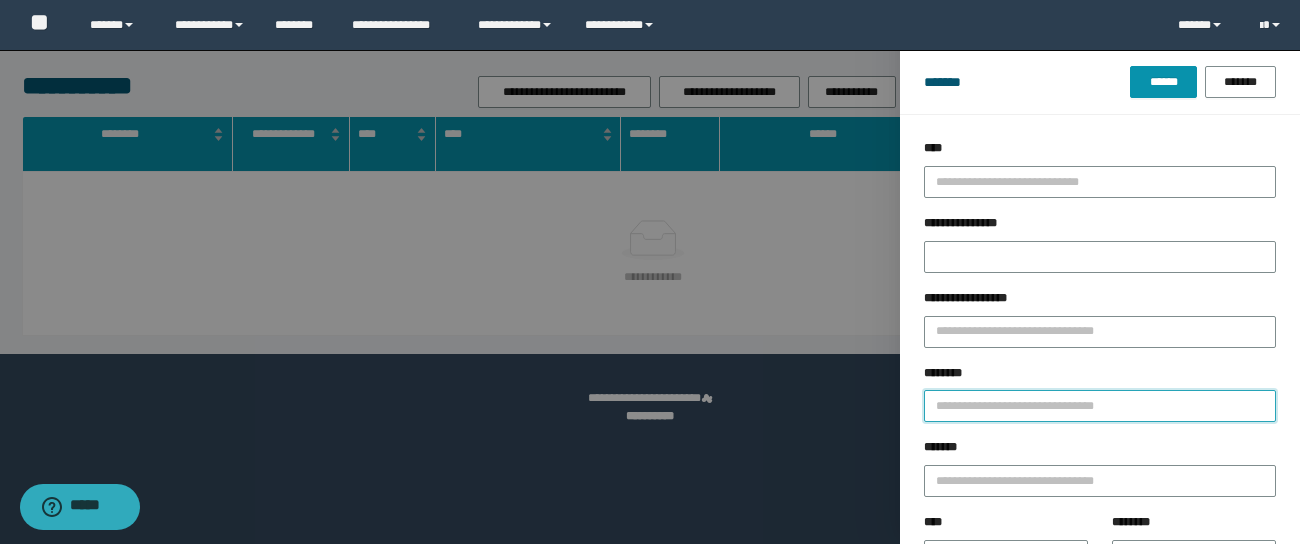 click on "********" at bounding box center [1100, 406] 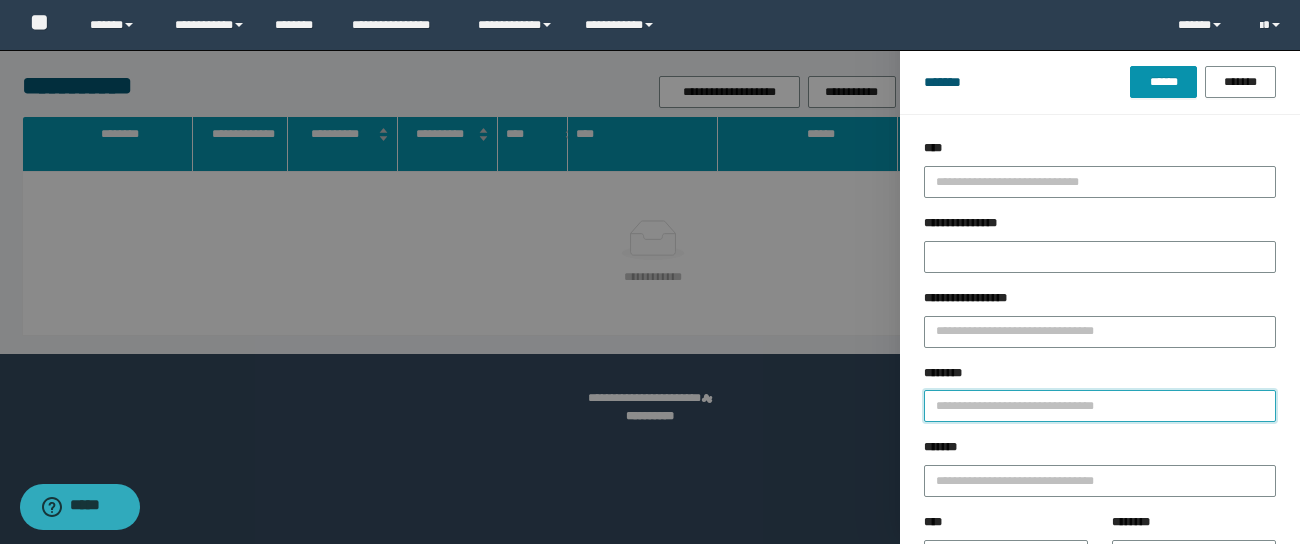paste on "********" 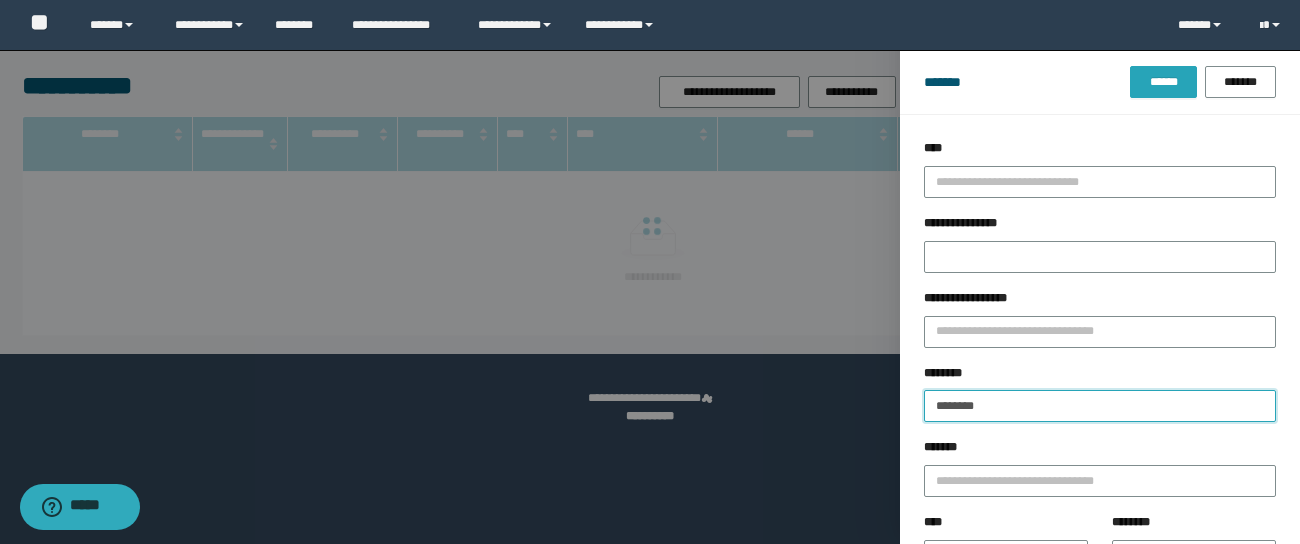 type on "********" 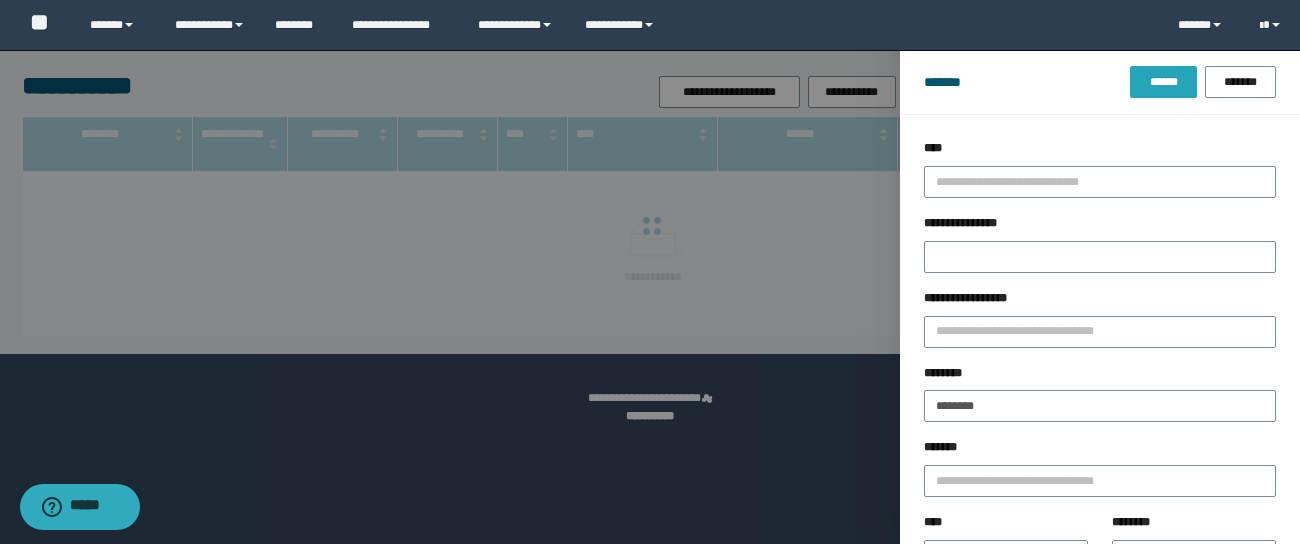 click on "******" at bounding box center [1163, 82] 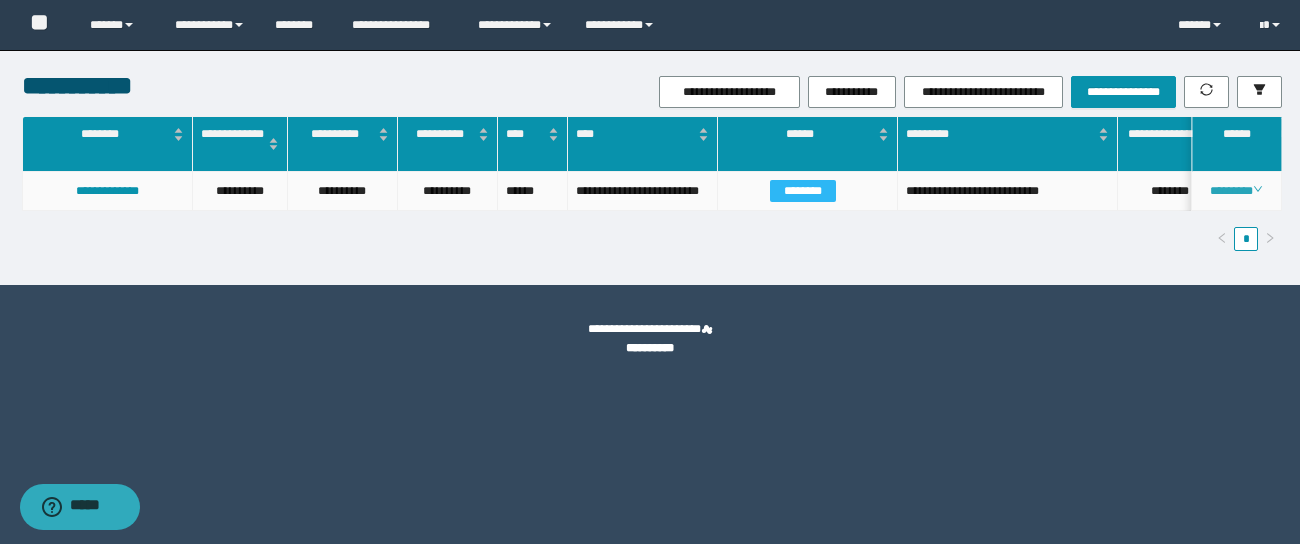 click on "********" at bounding box center [1236, 191] 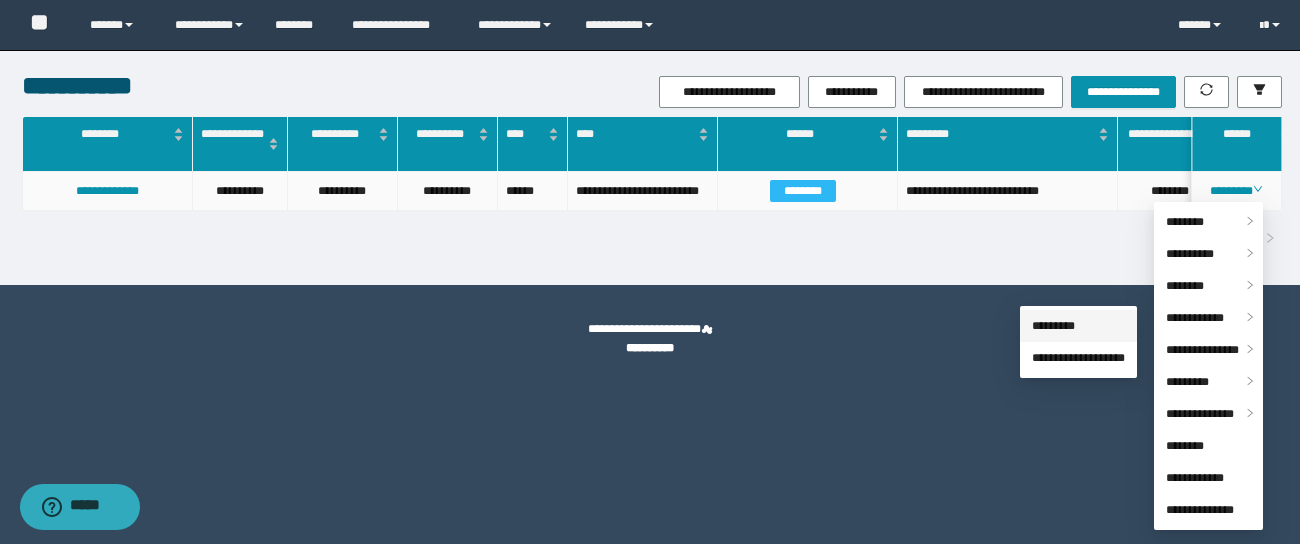 click on "*********" at bounding box center (1053, 326) 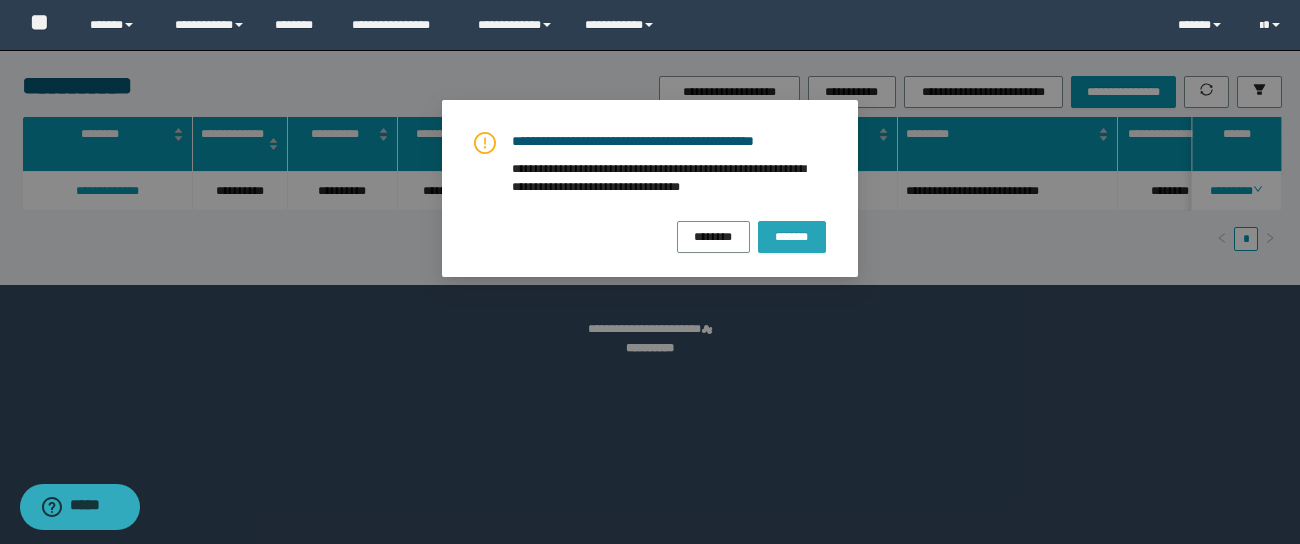 click on "*******" at bounding box center (792, 236) 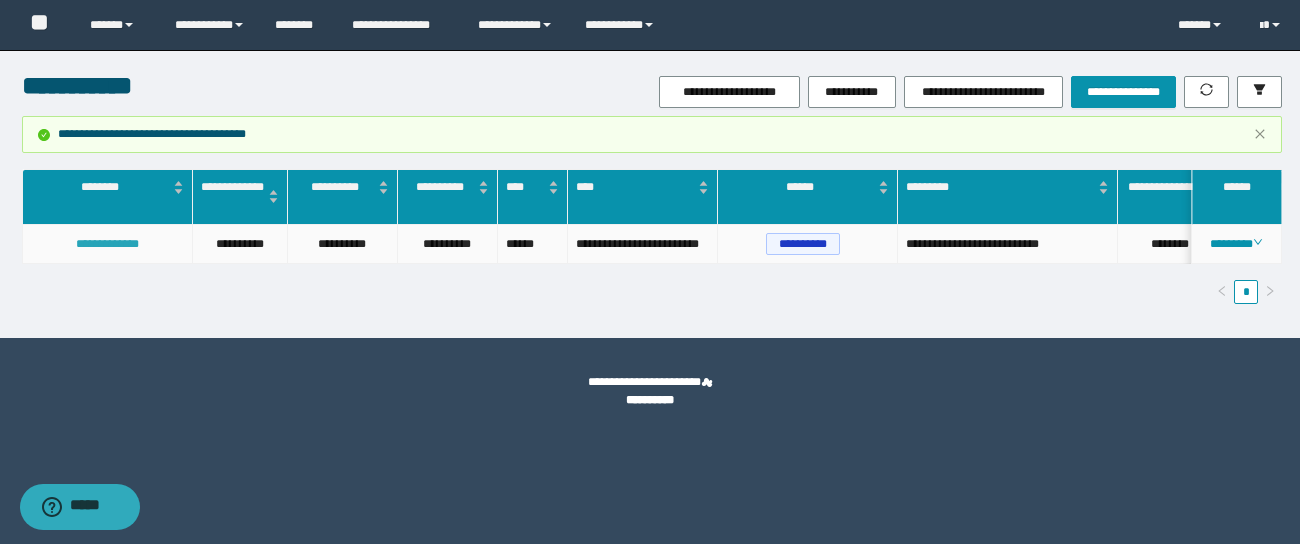 click on "**********" at bounding box center (107, 244) 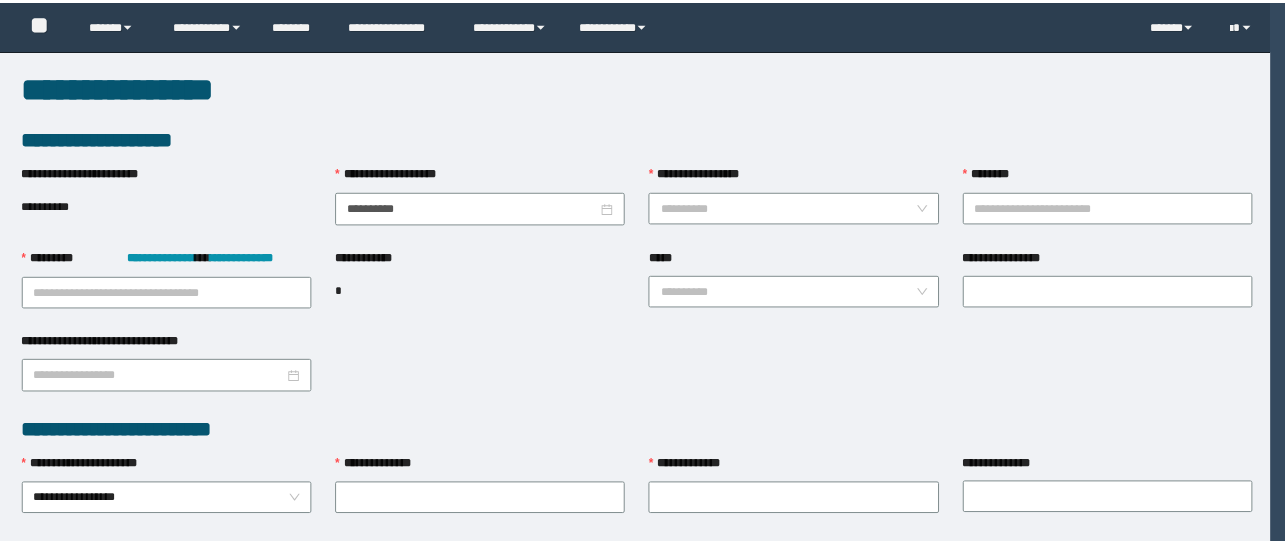 scroll, scrollTop: 0, scrollLeft: 0, axis: both 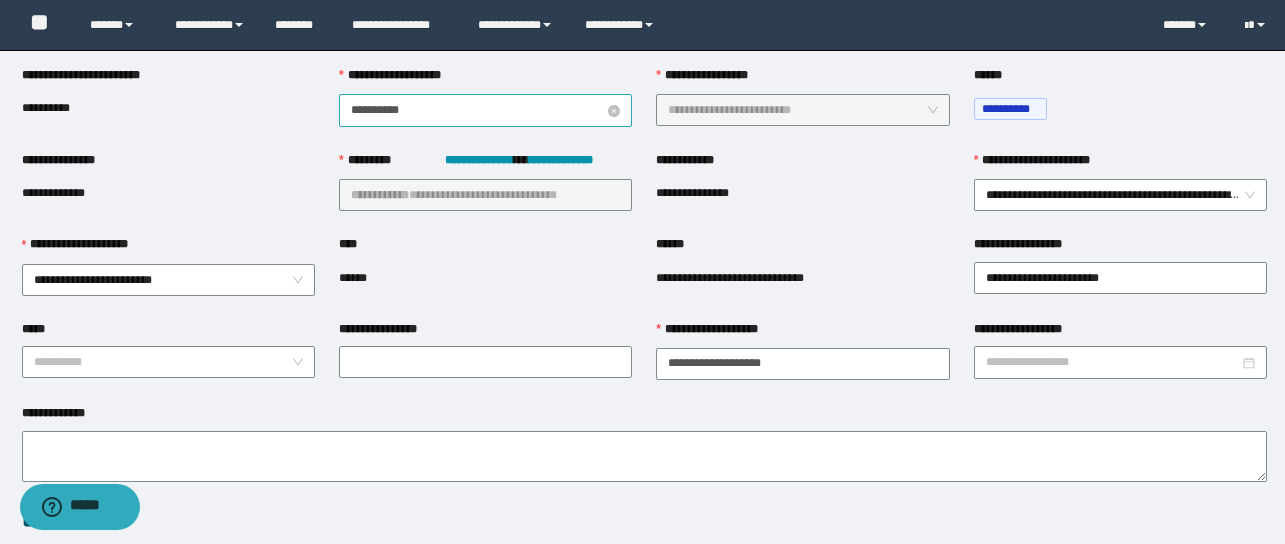 click on "**********" at bounding box center (477, 110) 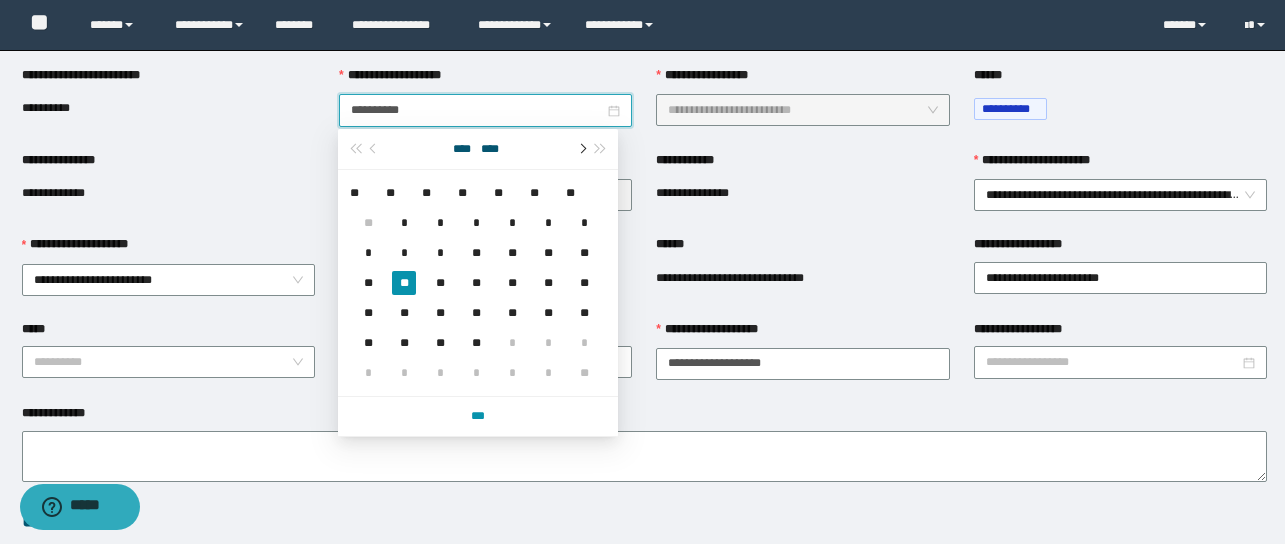 click at bounding box center (581, 149) 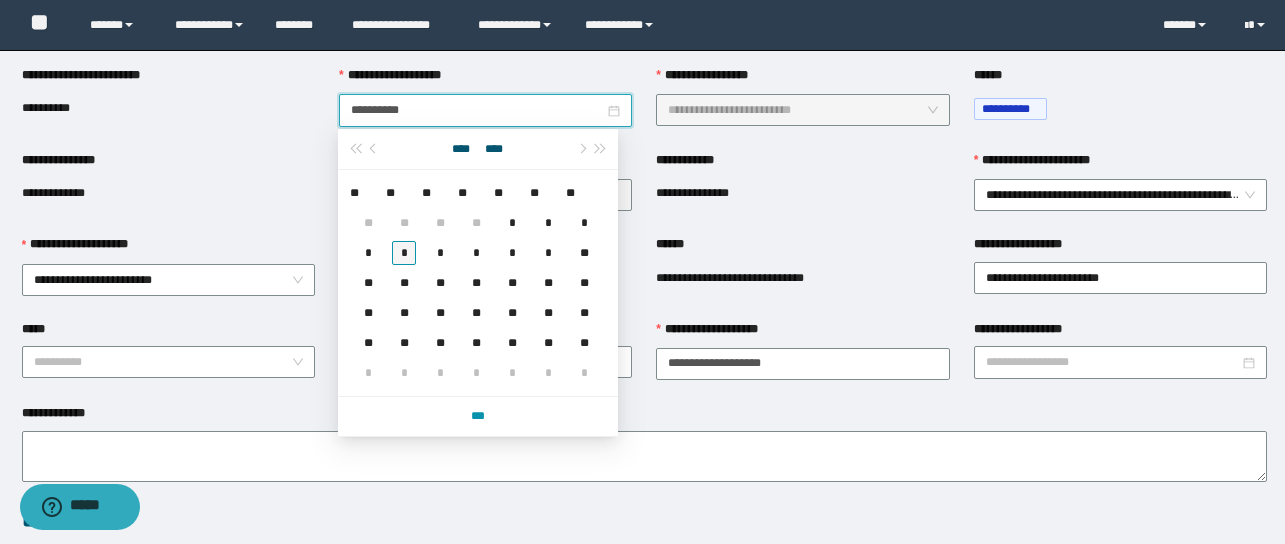 type on "**********" 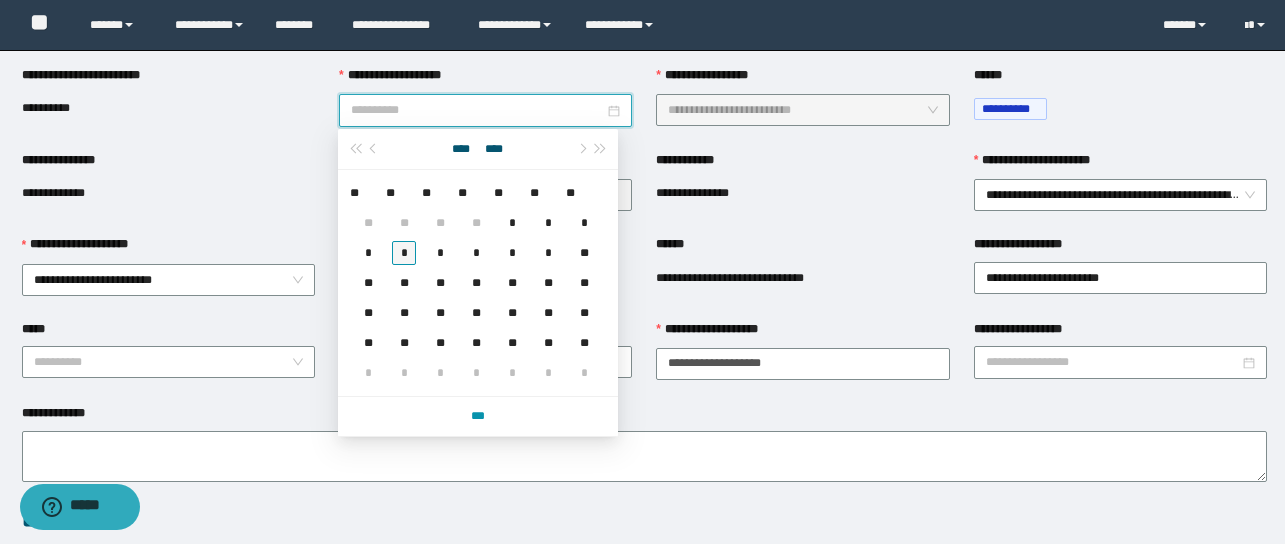 click on "*" at bounding box center (404, 253) 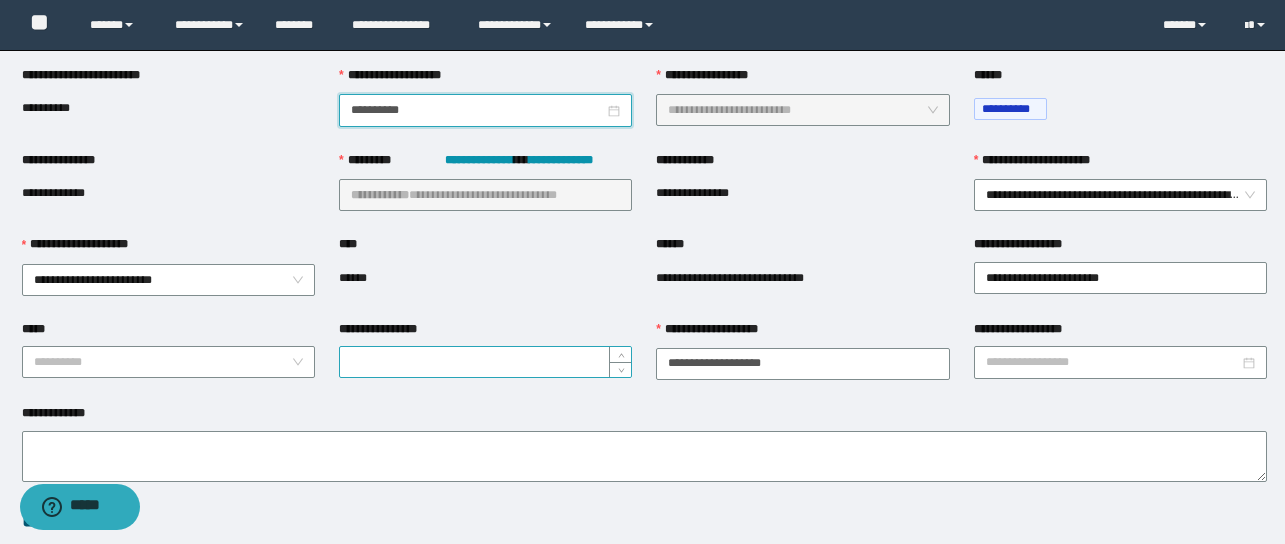 scroll, scrollTop: 490, scrollLeft: 0, axis: vertical 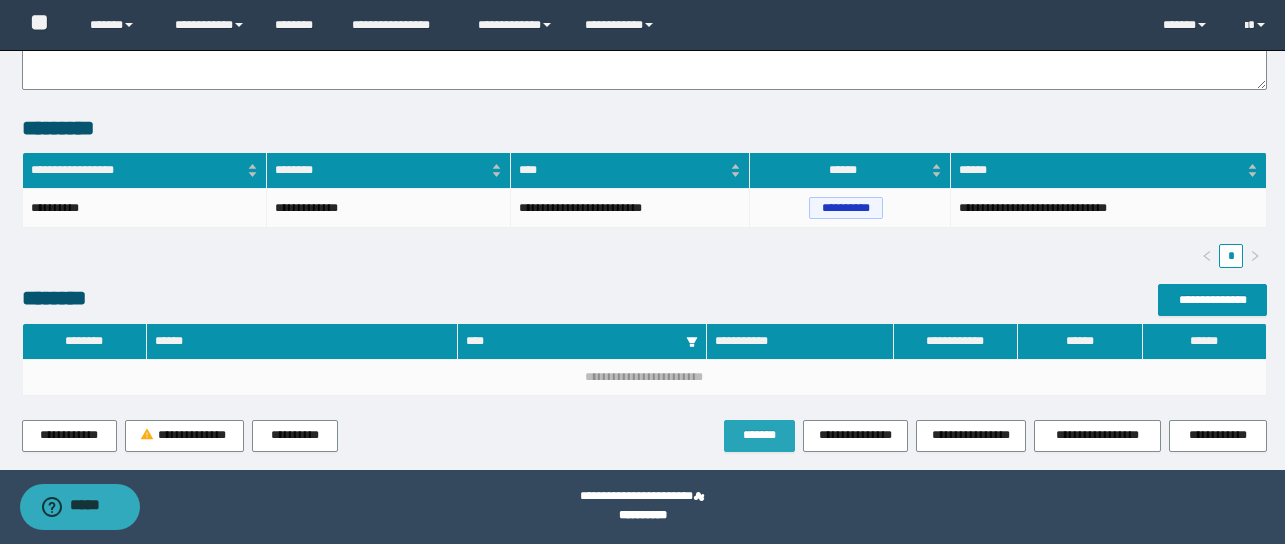 click on "*******" at bounding box center [759, 435] 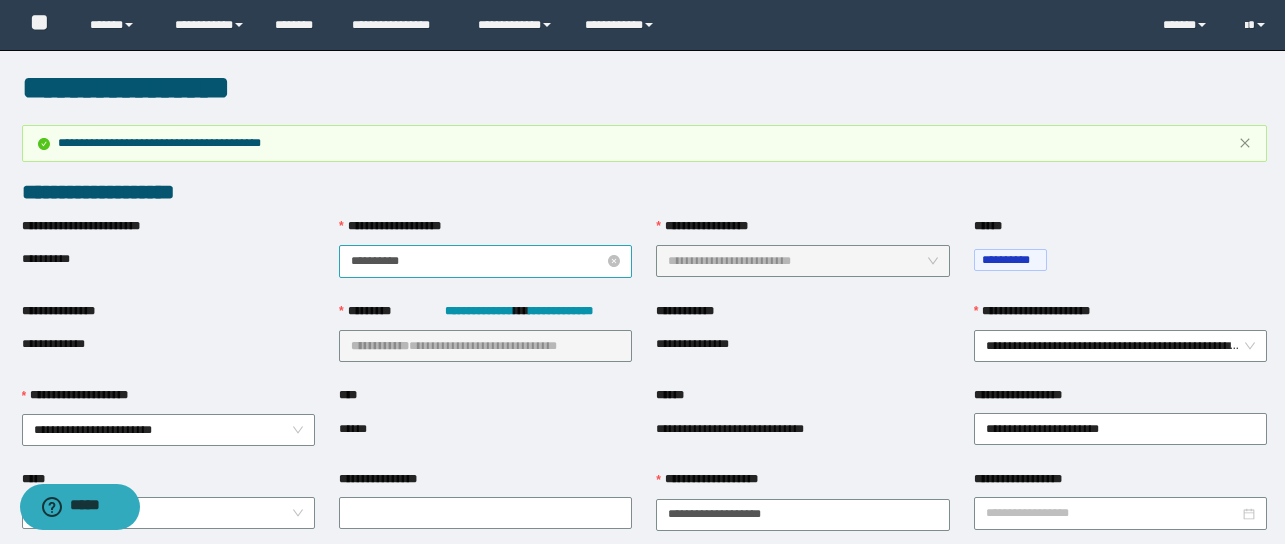 scroll, scrollTop: 1, scrollLeft: 0, axis: vertical 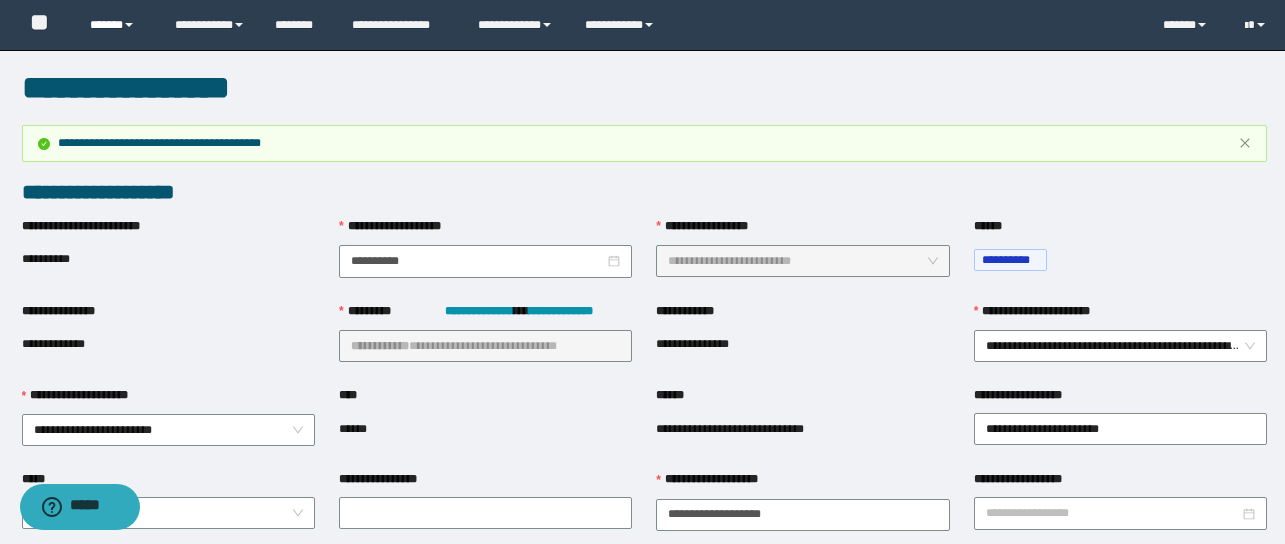 click on "******" at bounding box center [117, 25] 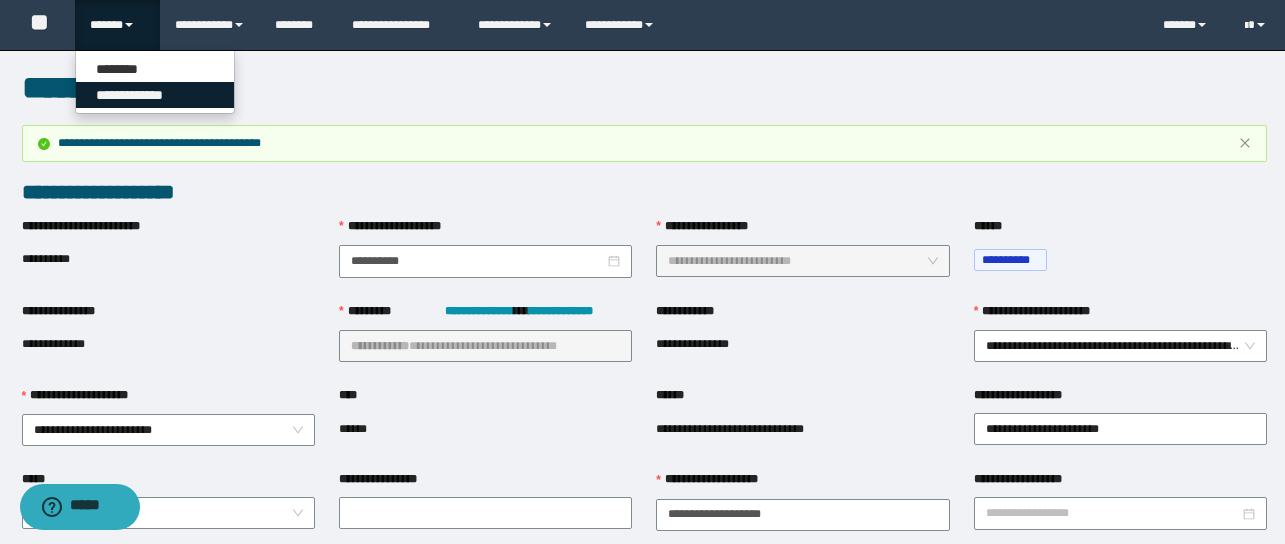click on "**********" at bounding box center [155, 95] 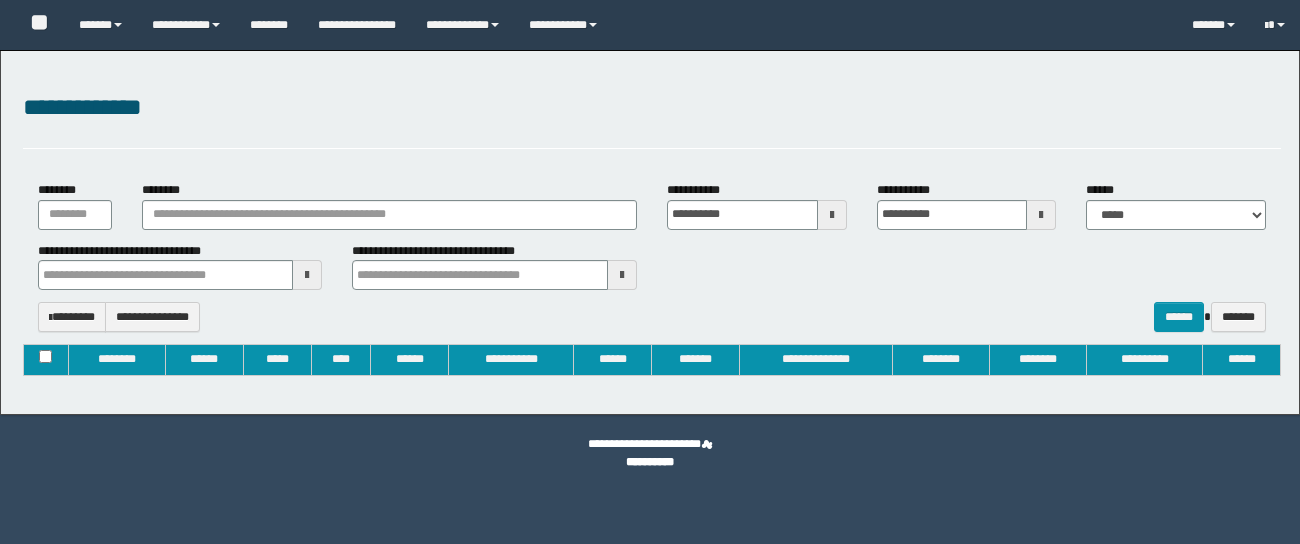 type on "**********" 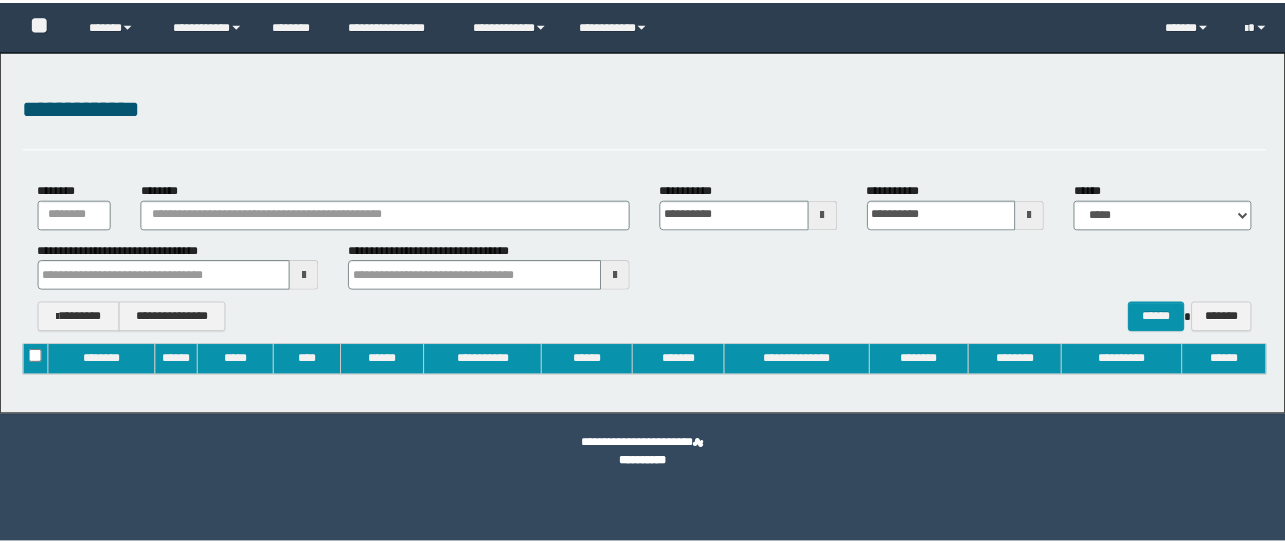 scroll, scrollTop: 0, scrollLeft: 0, axis: both 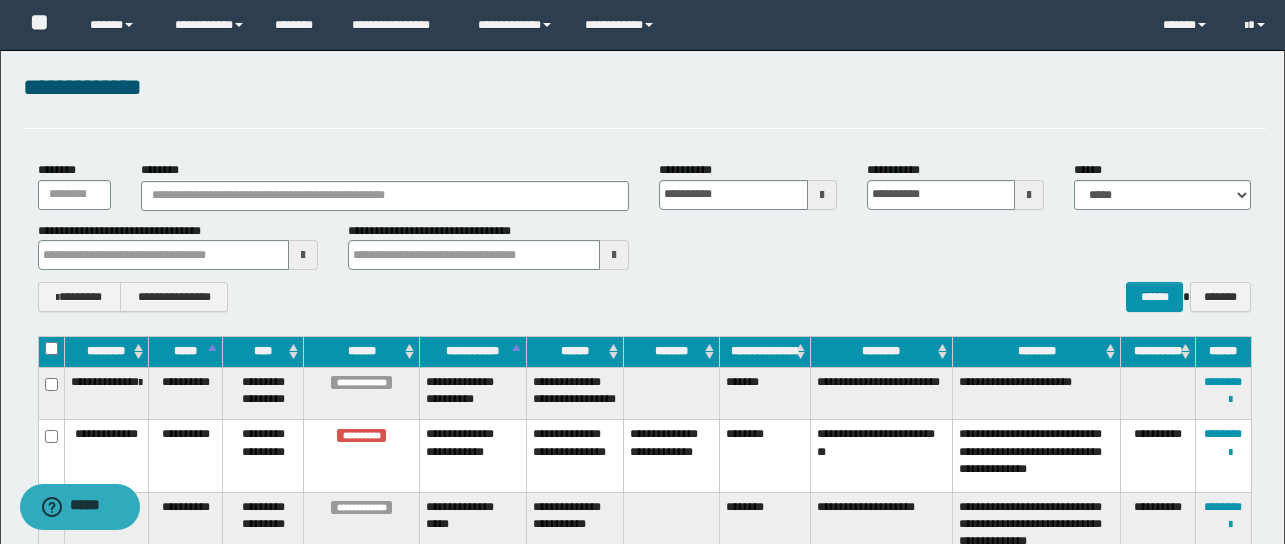 type 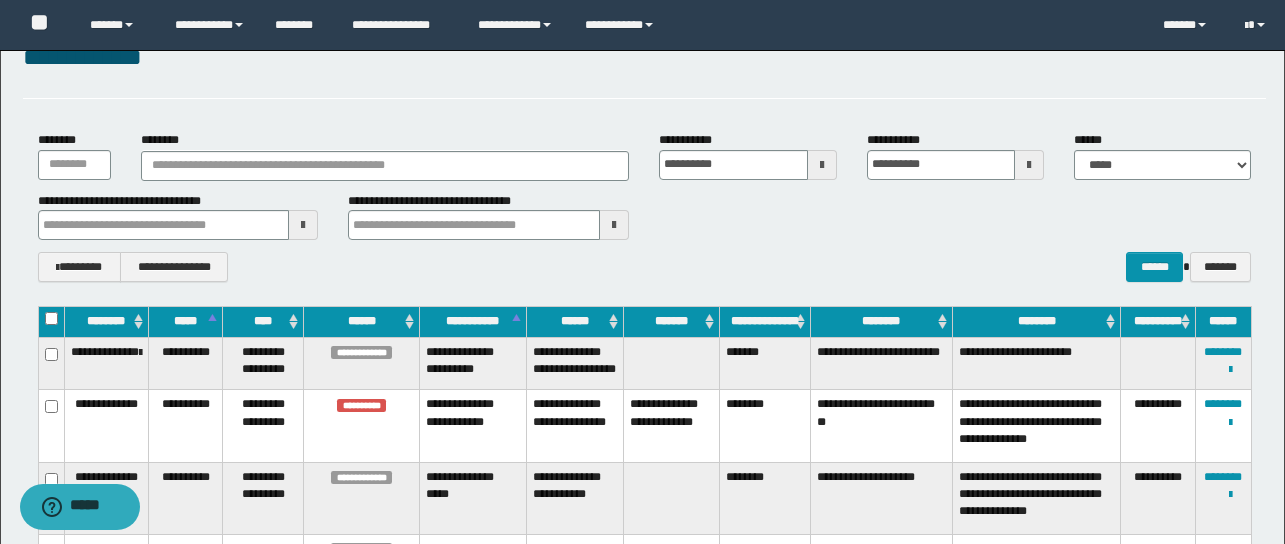 scroll, scrollTop: 0, scrollLeft: 0, axis: both 